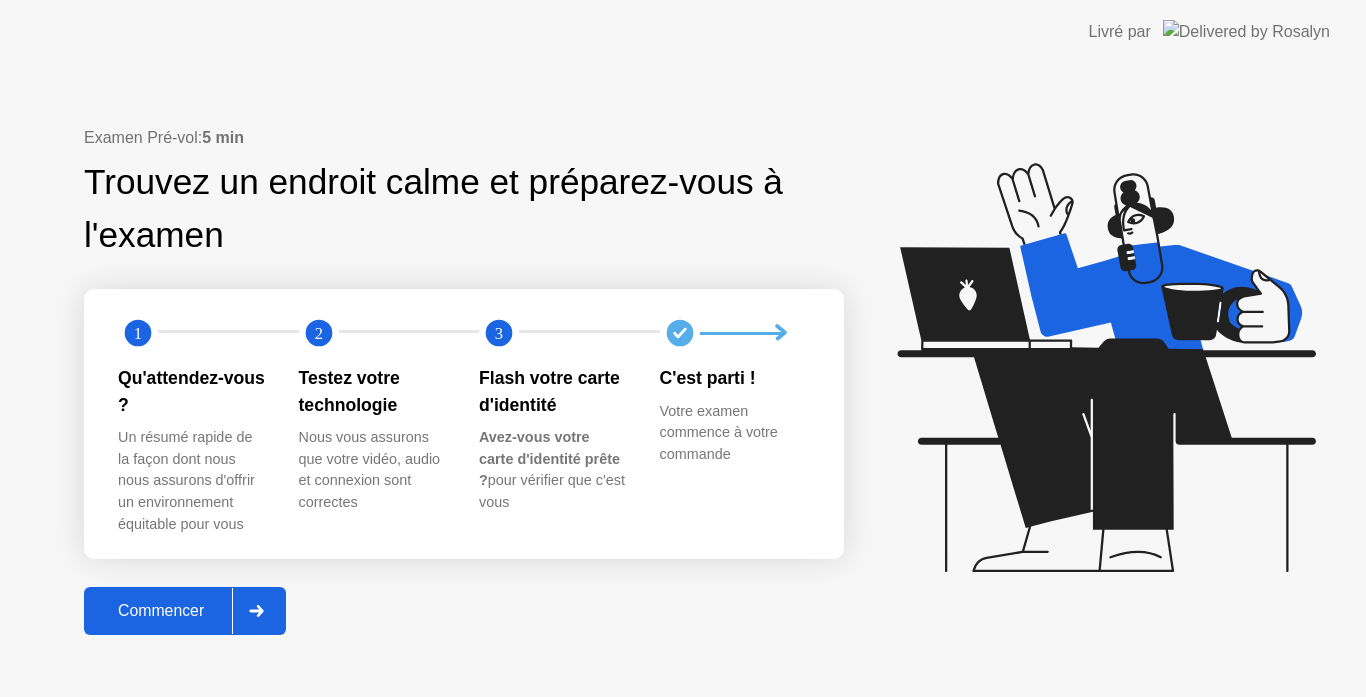 scroll, scrollTop: 0, scrollLeft: 0, axis: both 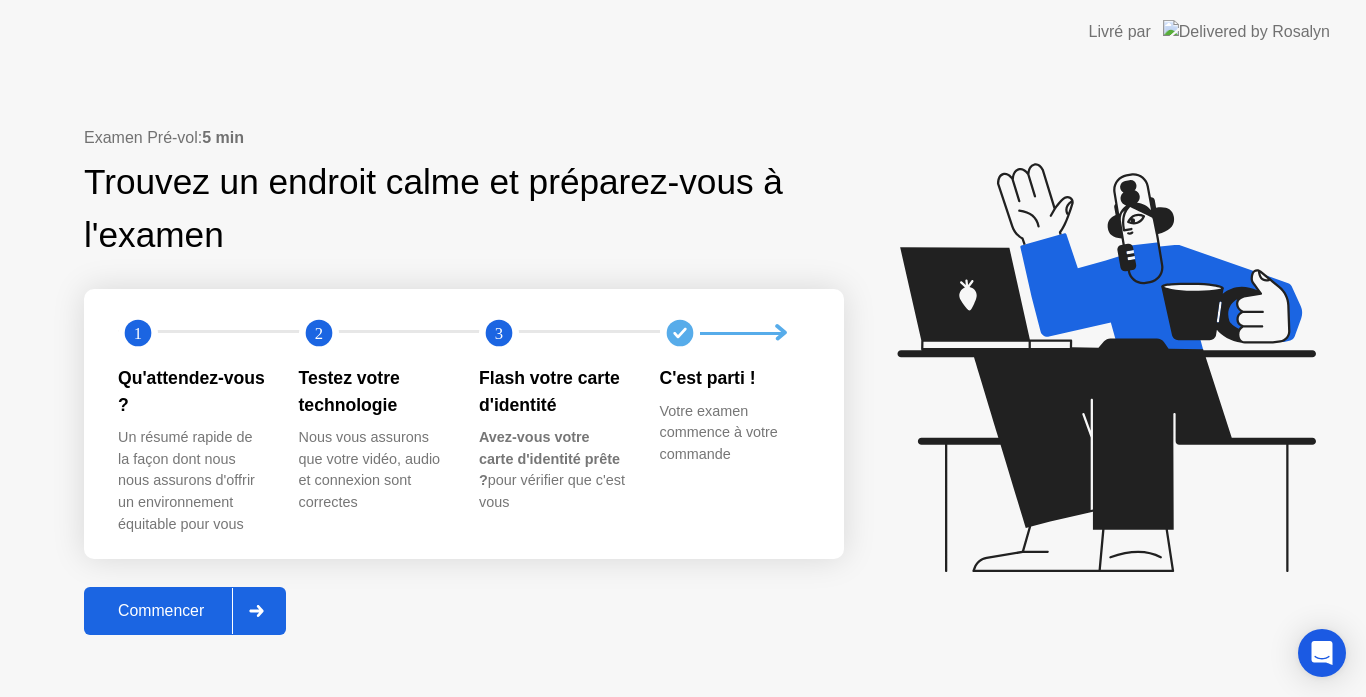 click on "Commencer" 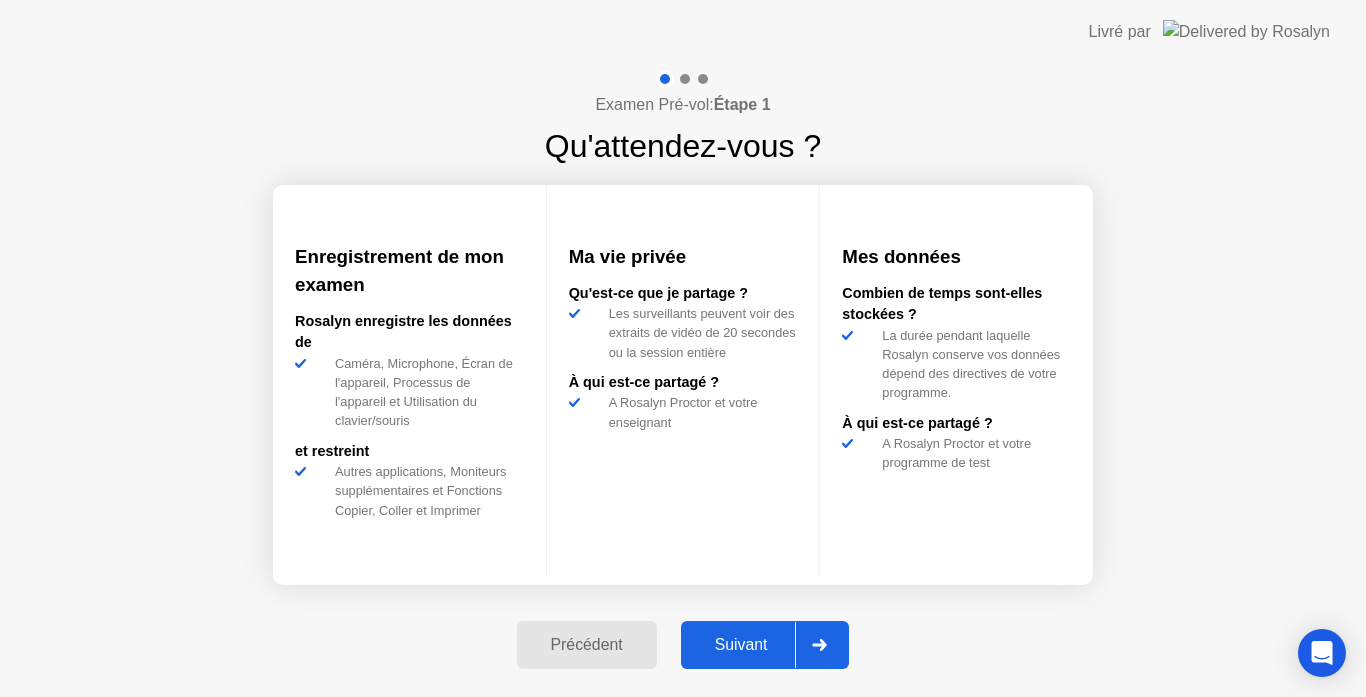 click on "Suivant" 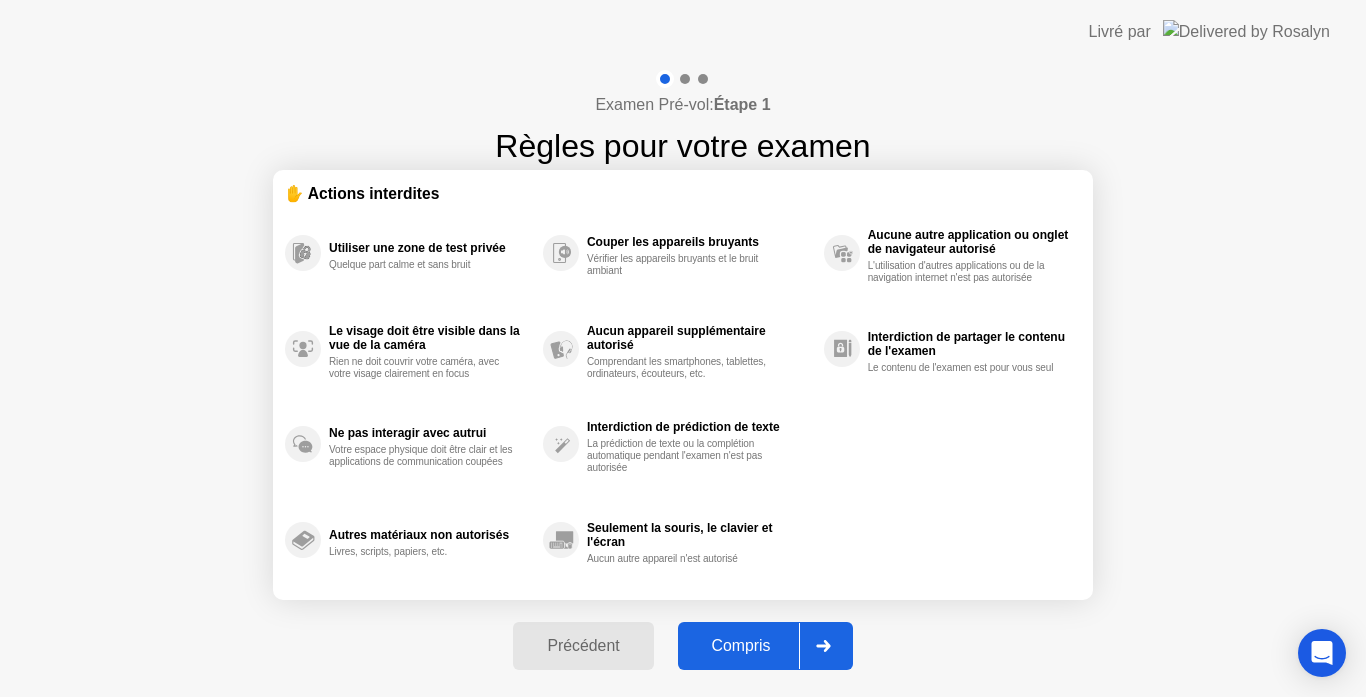 click on "Compris" 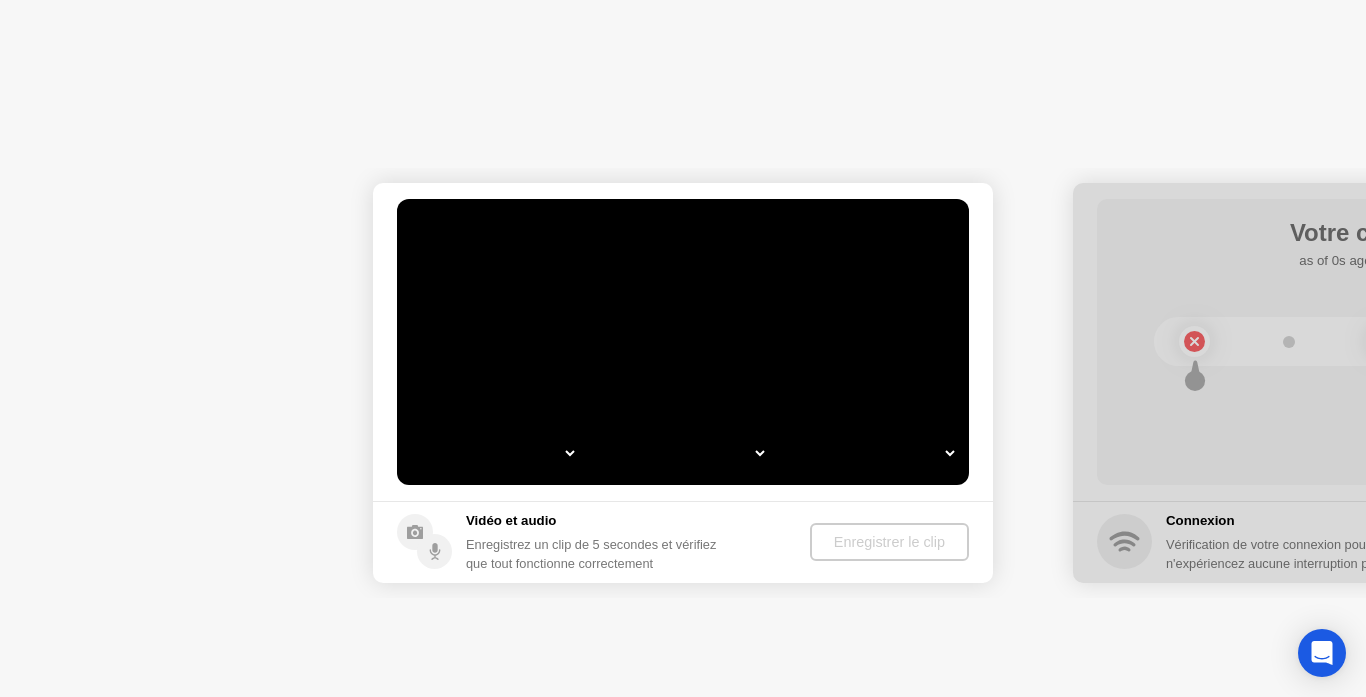select on "**********" 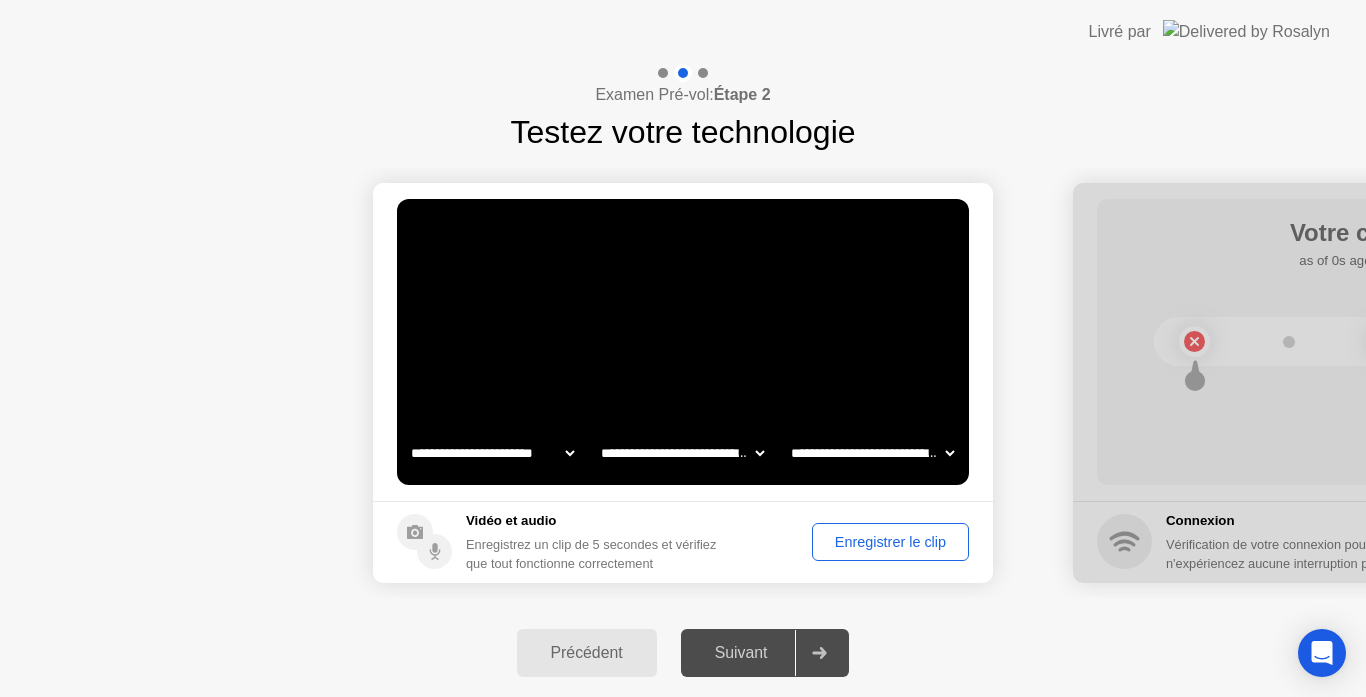 click on "Enregistrer le clip" 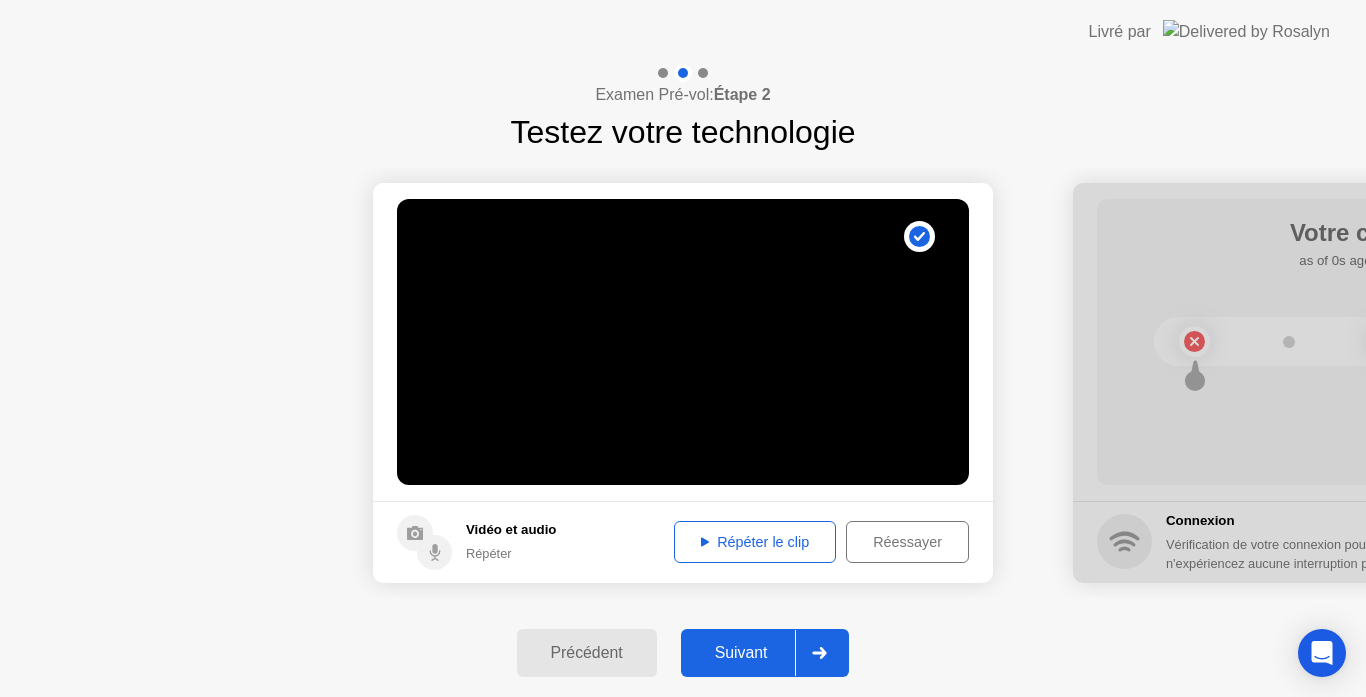 click on "Répéter le clip" 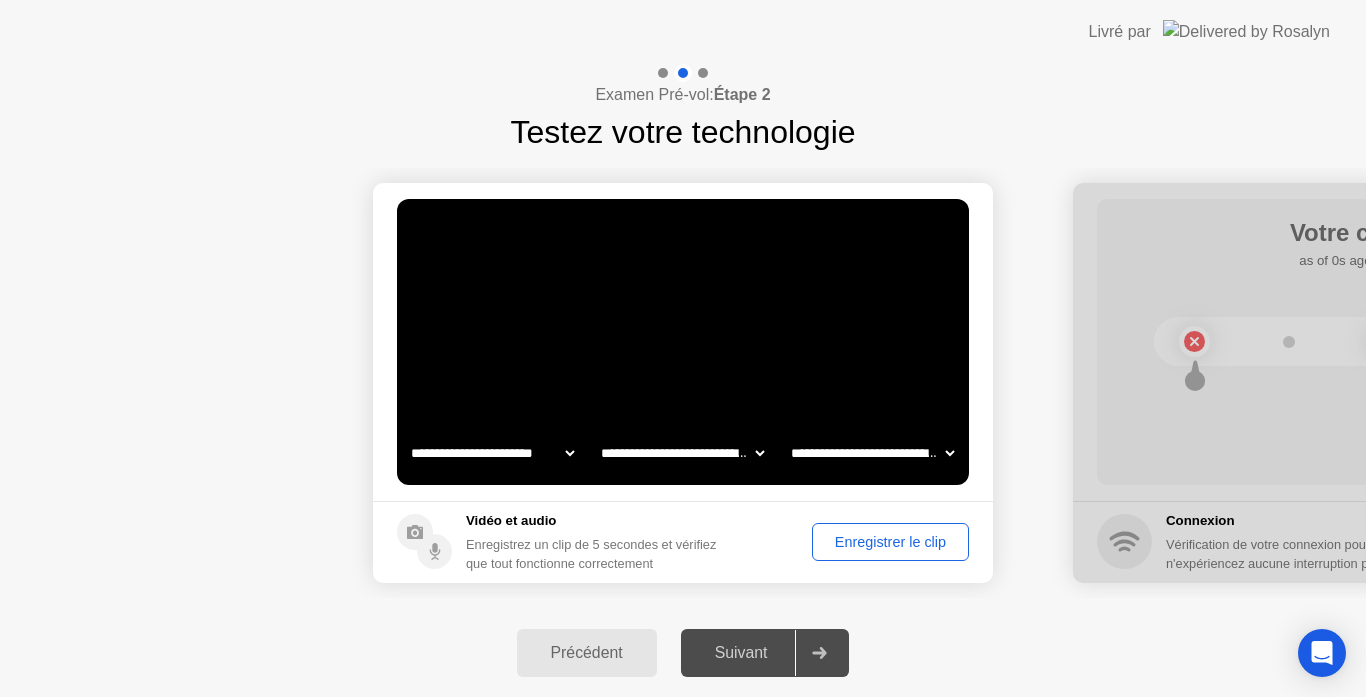 click on "Enregistrer le clip" 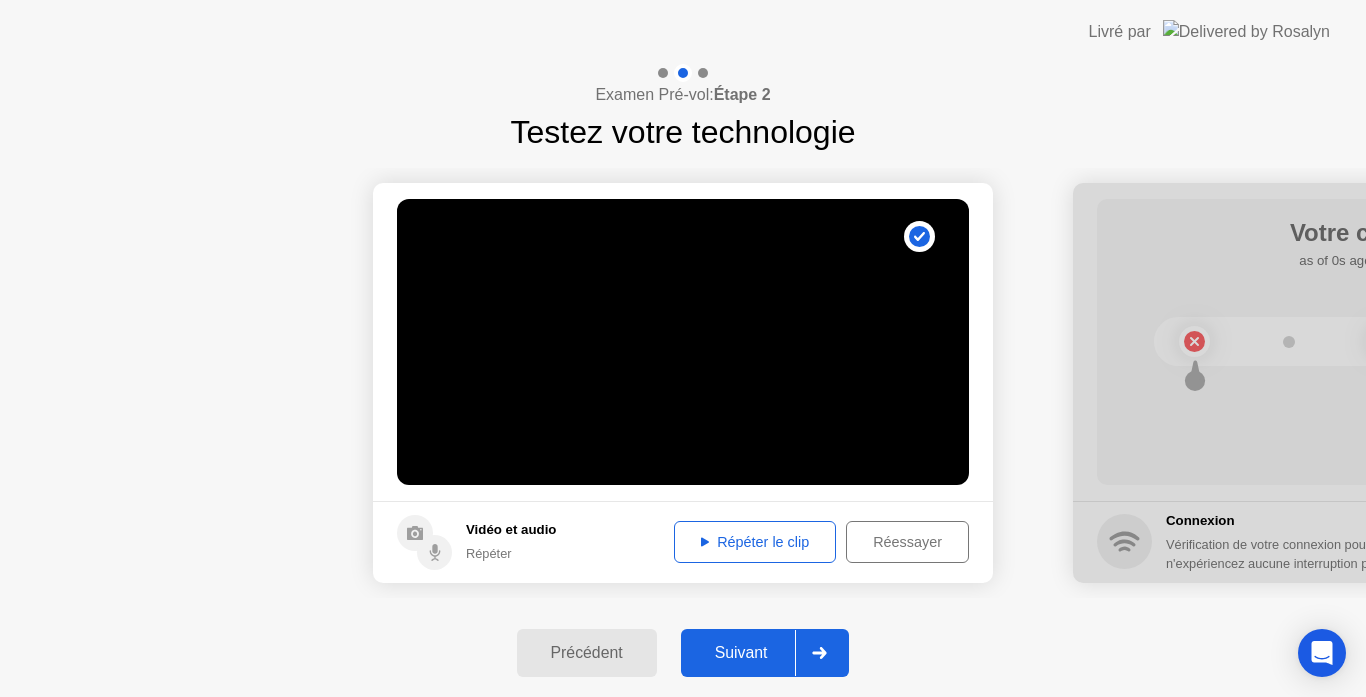 click on "Répéter le clip" 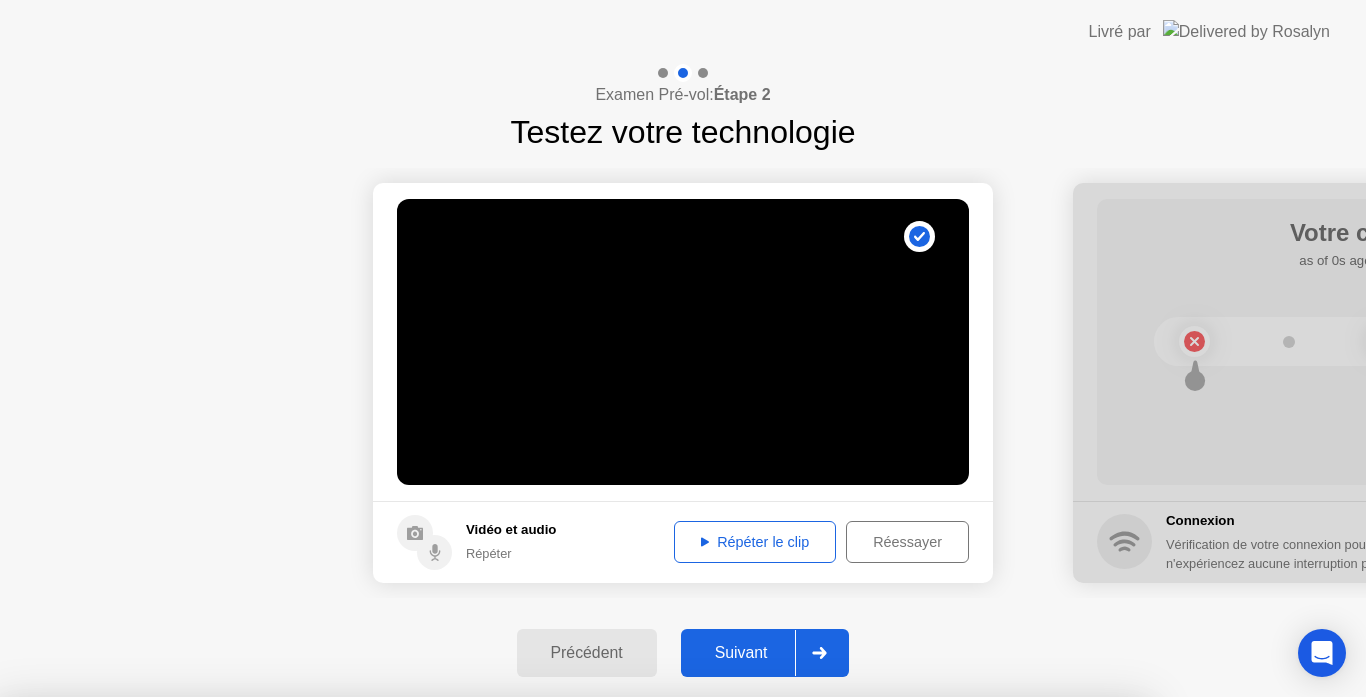 click at bounding box center (683, 697) 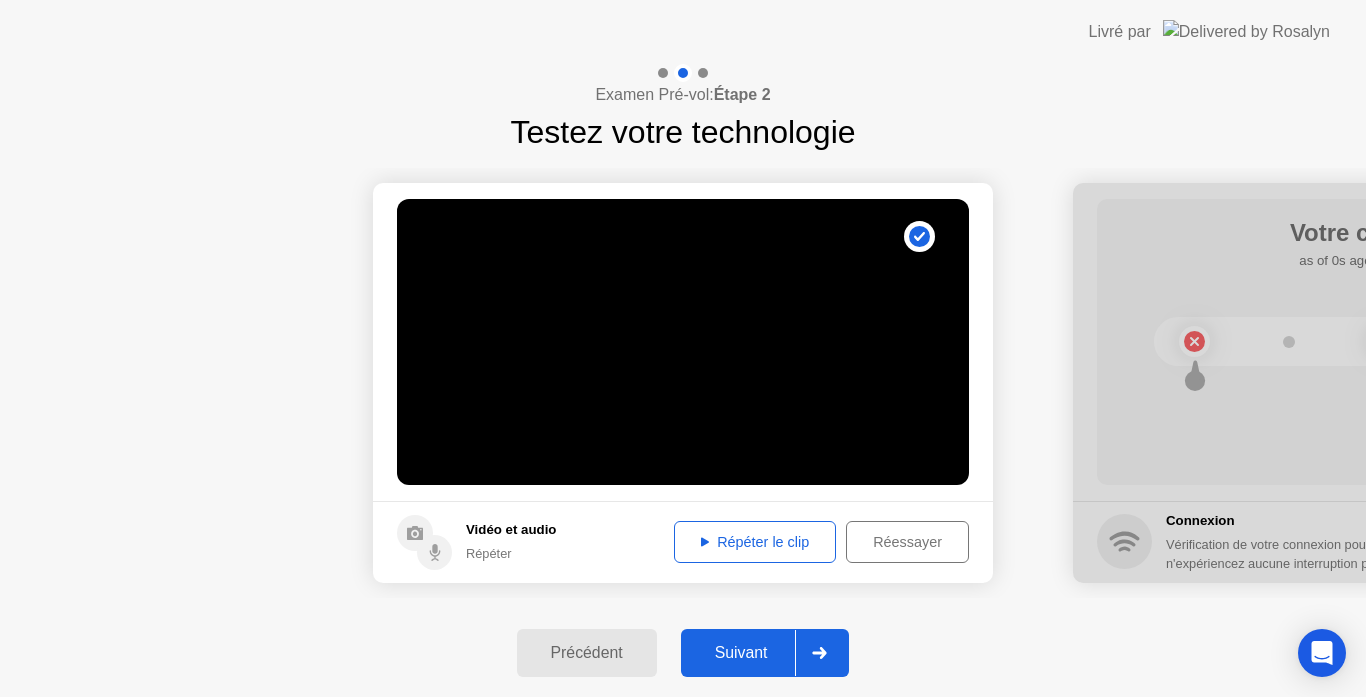 click on "Précédent" 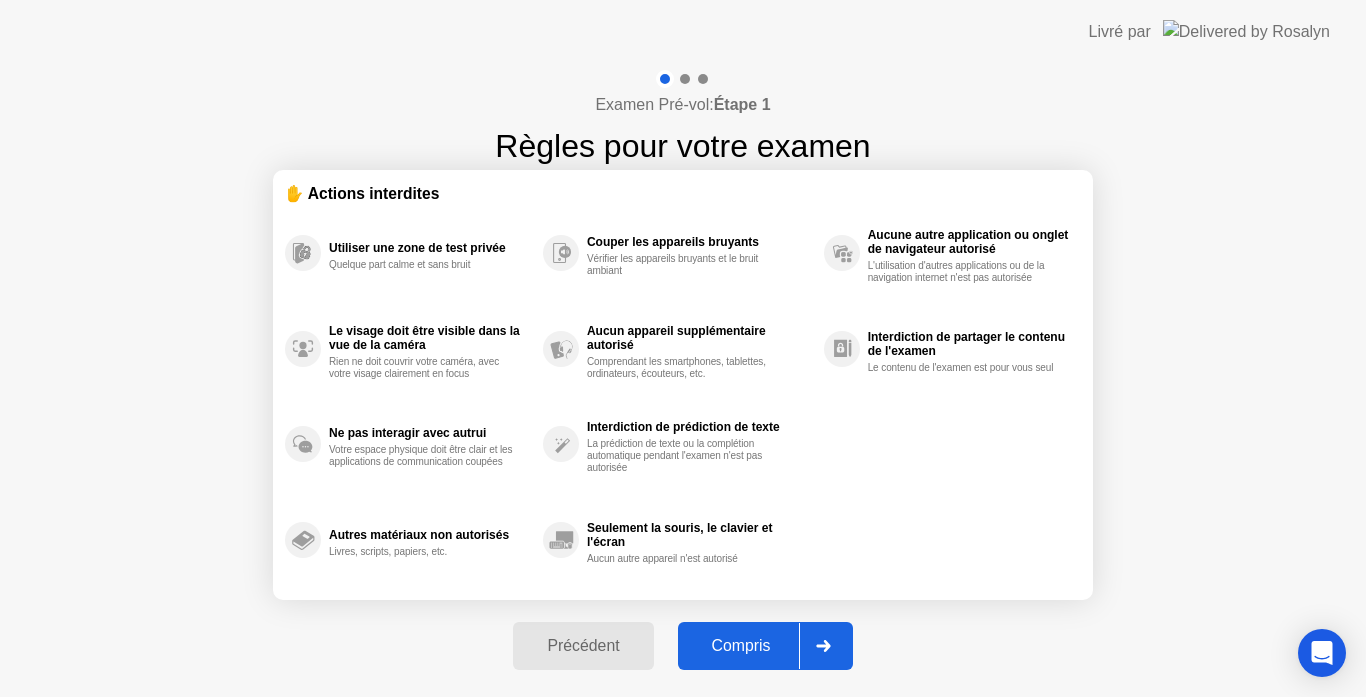 click on "Précédent" 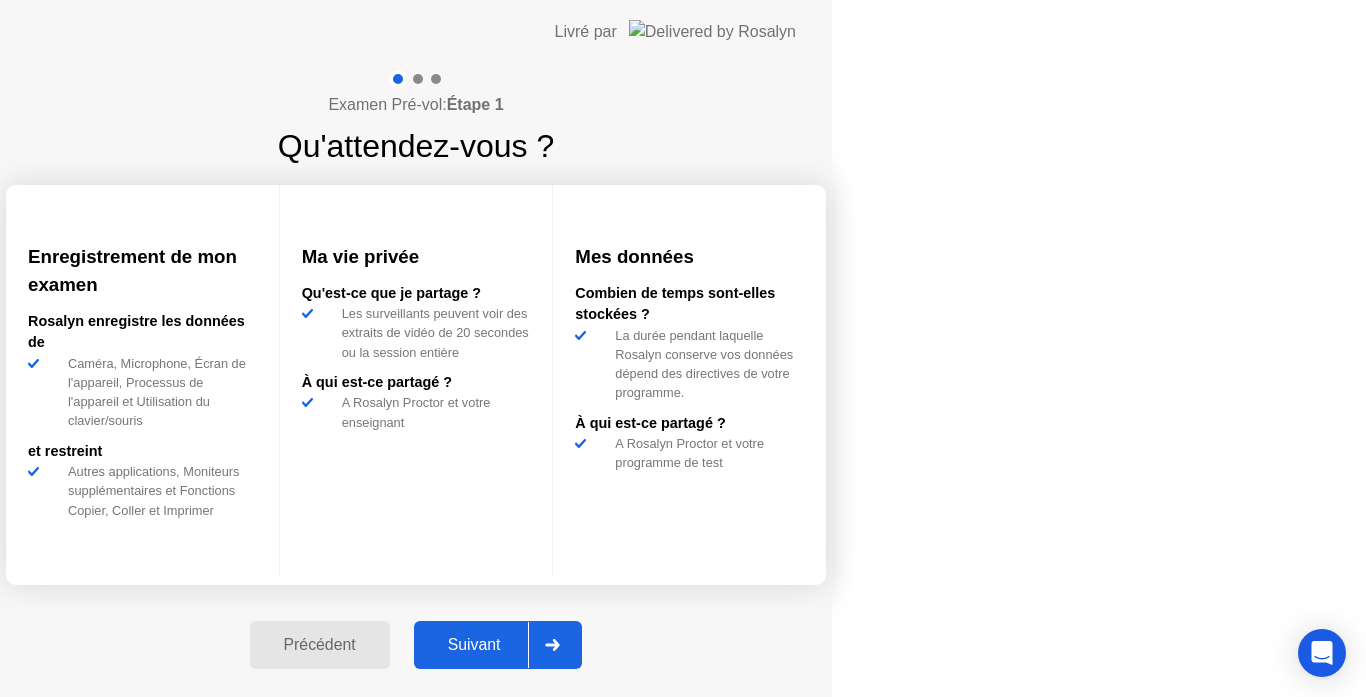 click on "Précédent" 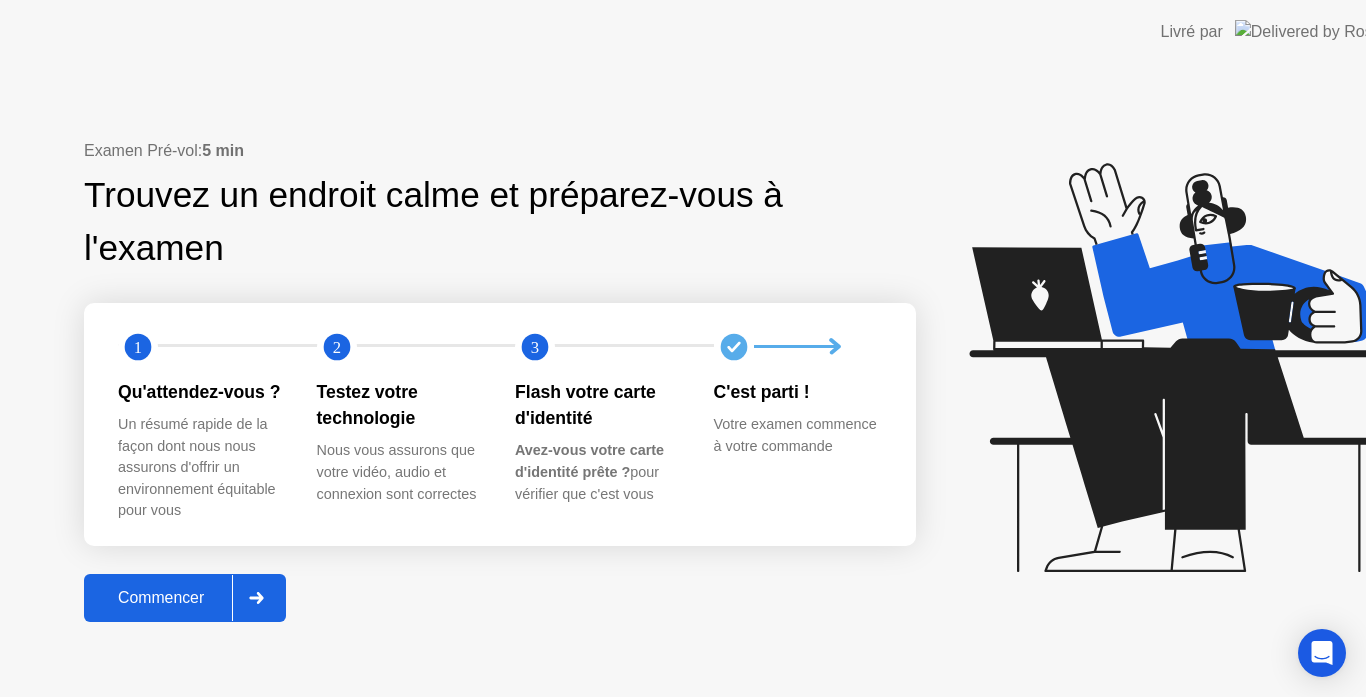 click on "Examen Pré-vol:  5 min Trouvez un endroit calme et préparez-vous à l'examen 1 2 3 Qu'attendez-vous ? Un résumé rapide de la façon dont nous nous assurons d'offrir un environnement équitable pour vous Testez votre technologie Nous vous assurons que votre vidéo, audio et connexion sont correctes Flash votre carte d'identité Avez-vous votre carte d'identité prête ?  pour vérifier que c'est vous C'est parti ! Votre examen commence à votre commande Commencer" 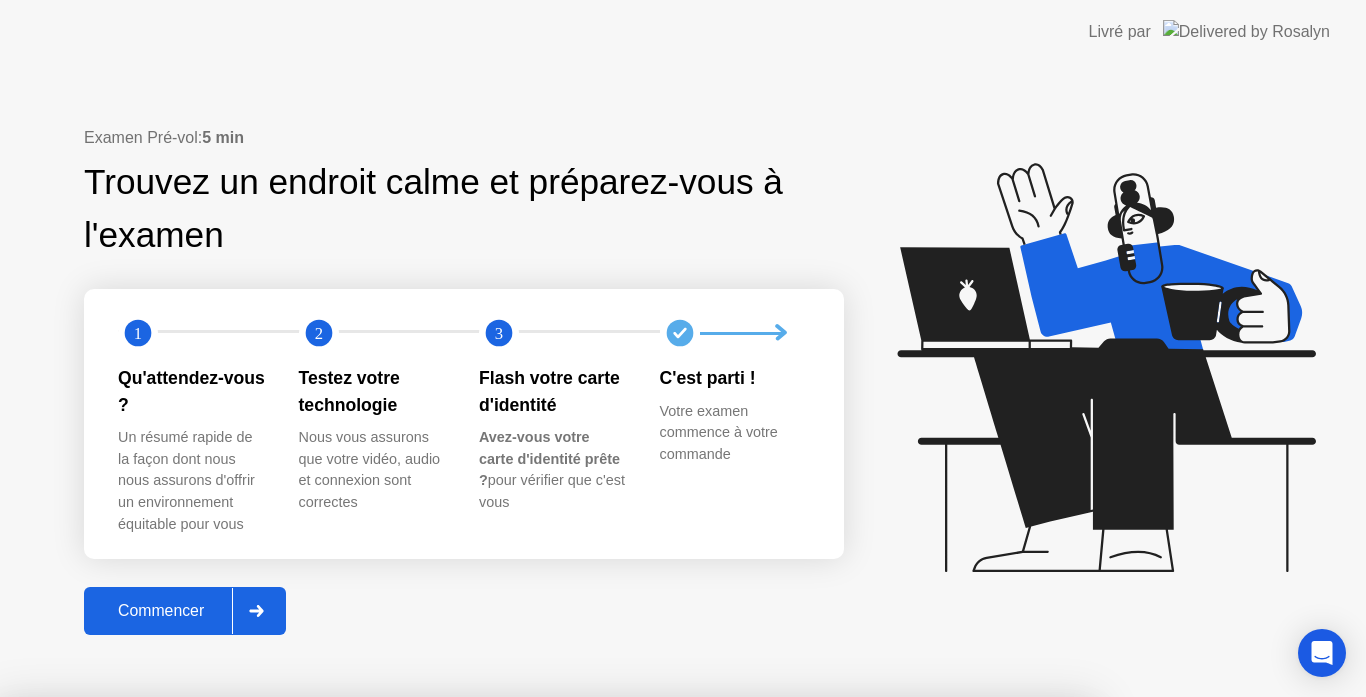 click on "Non" at bounding box center (594, 810) 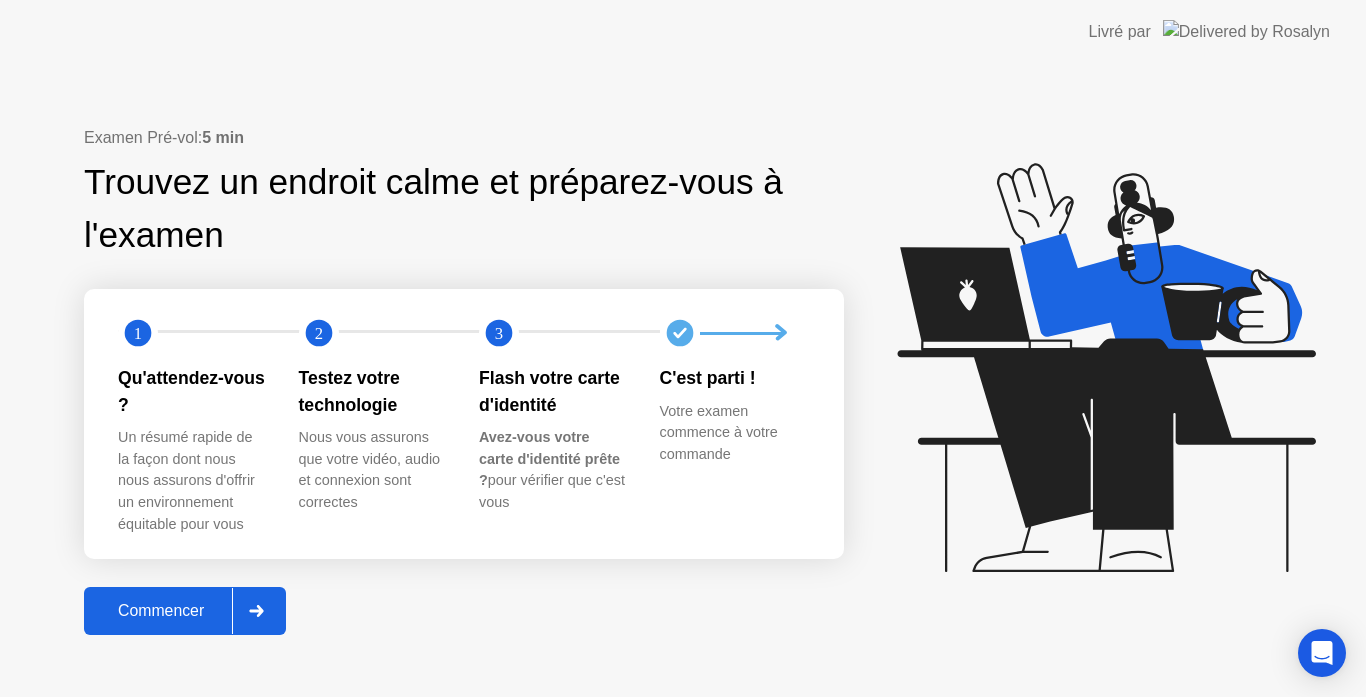 click on "Examen Pré-vol:  5 min Trouvez un endroit calme et préparez-vous à l'examen 1 2 3 Qu'attendez-vous ? Un résumé rapide de la façon dont nous nous assurons d'offrir un environnement équitable pour vous Testez votre technologie Nous vous assurons que votre vidéo, audio et connexion sont correctes Flash votre carte d'identité Avez-vous votre carte d'identité prête ?  pour vérifier que c'est vous C'est parti ! Votre examen commence à votre commande Commencer" 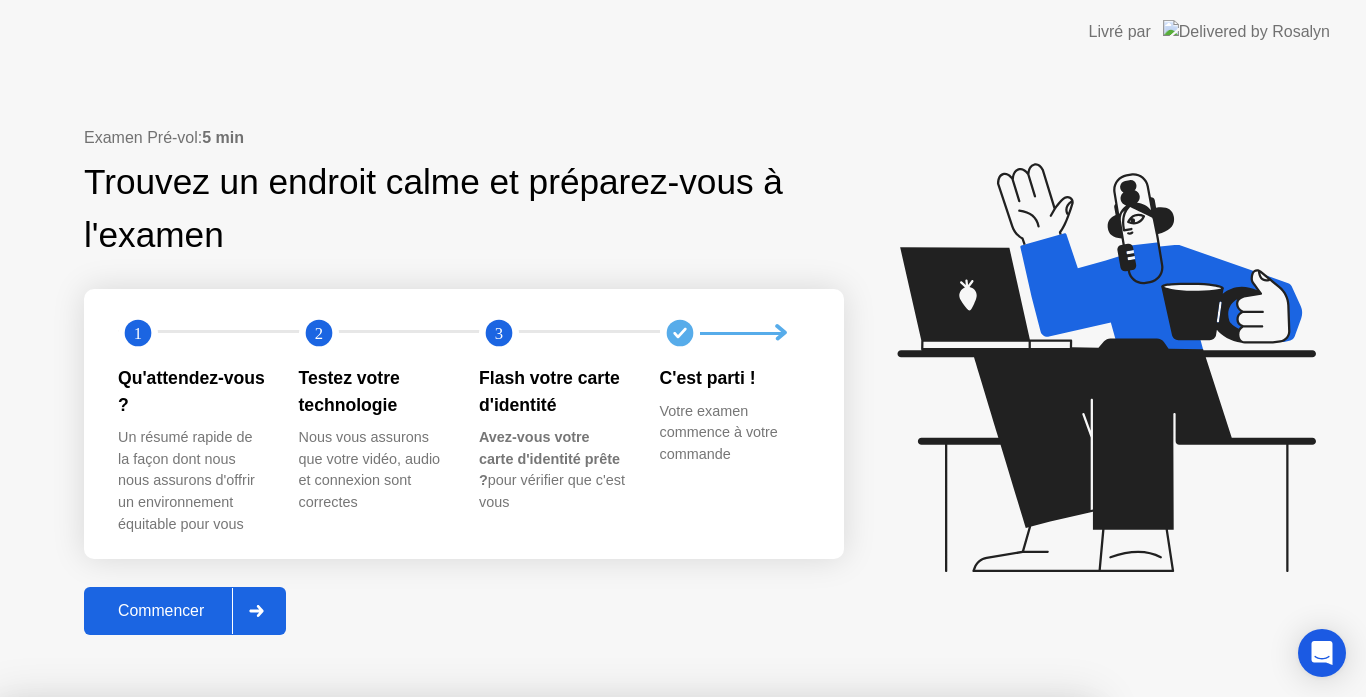 click on "Non" at bounding box center (594, 810) 